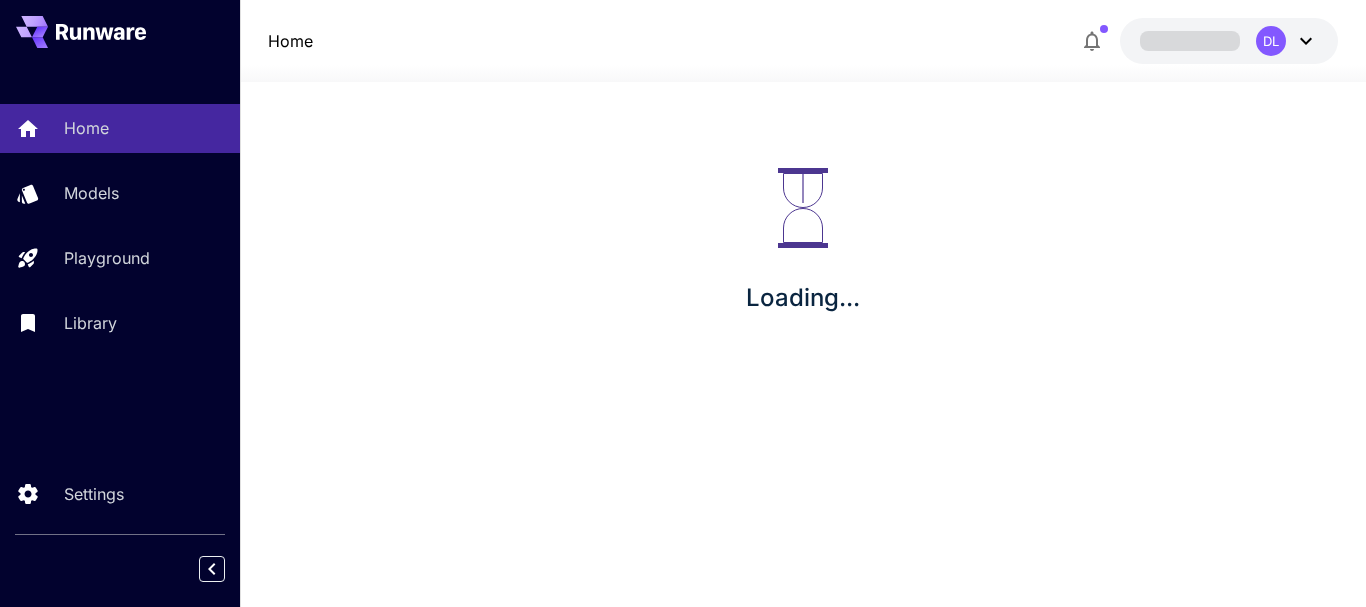 scroll, scrollTop: 0, scrollLeft: 0, axis: both 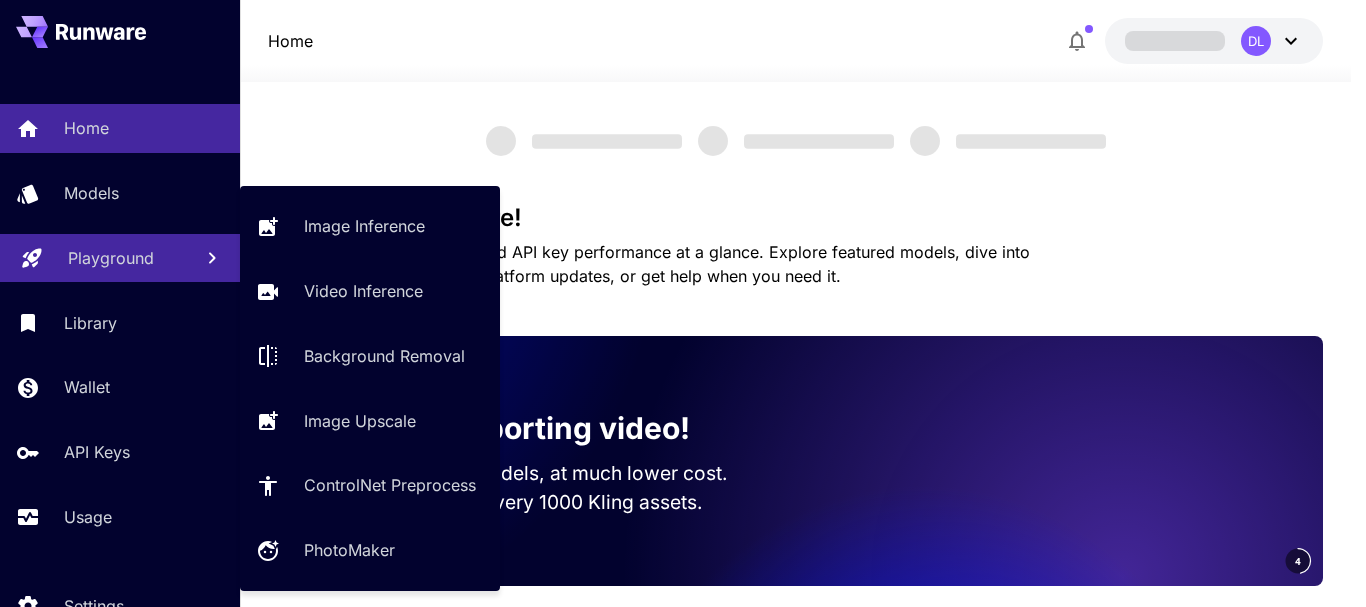 click on "Playground" at bounding box center (120, 258) 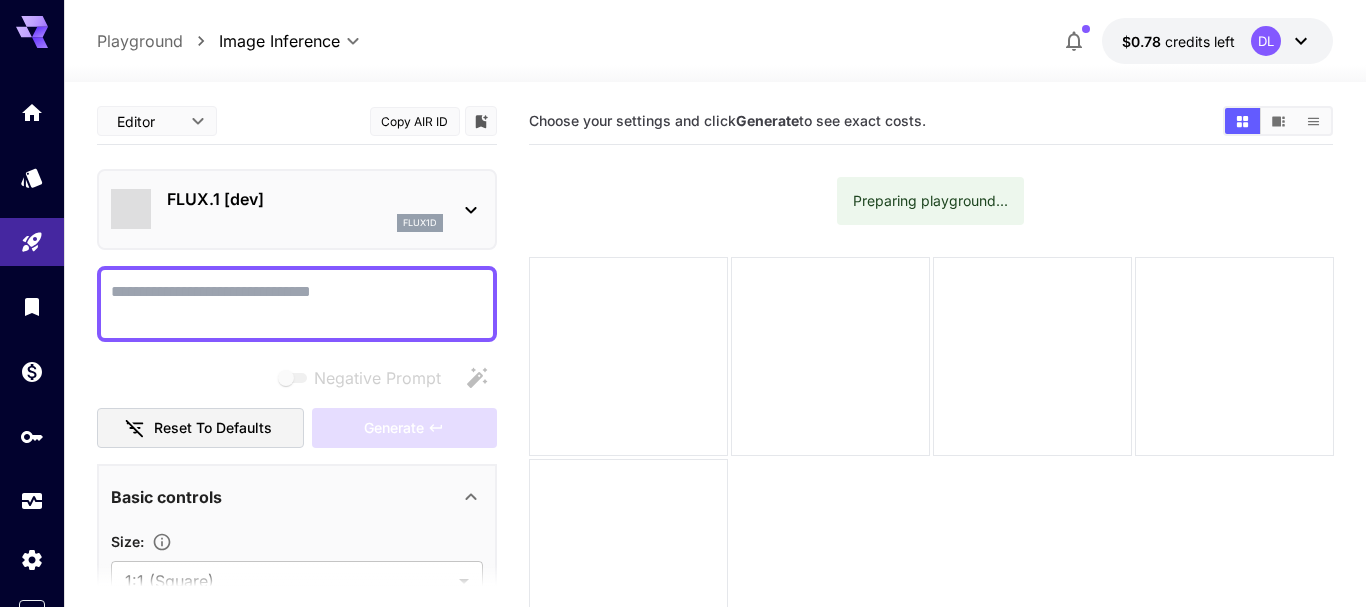 type on "**********" 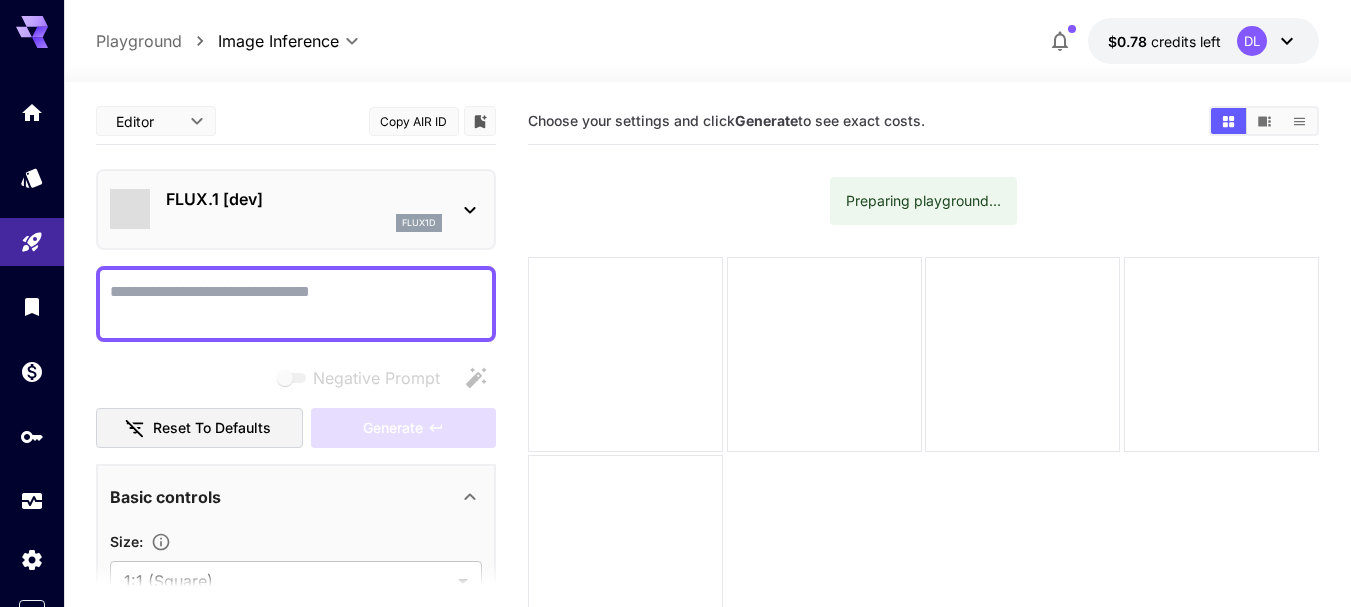 drag, startPoint x: 393, startPoint y: 298, endPoint x: 373, endPoint y: 298, distance: 20 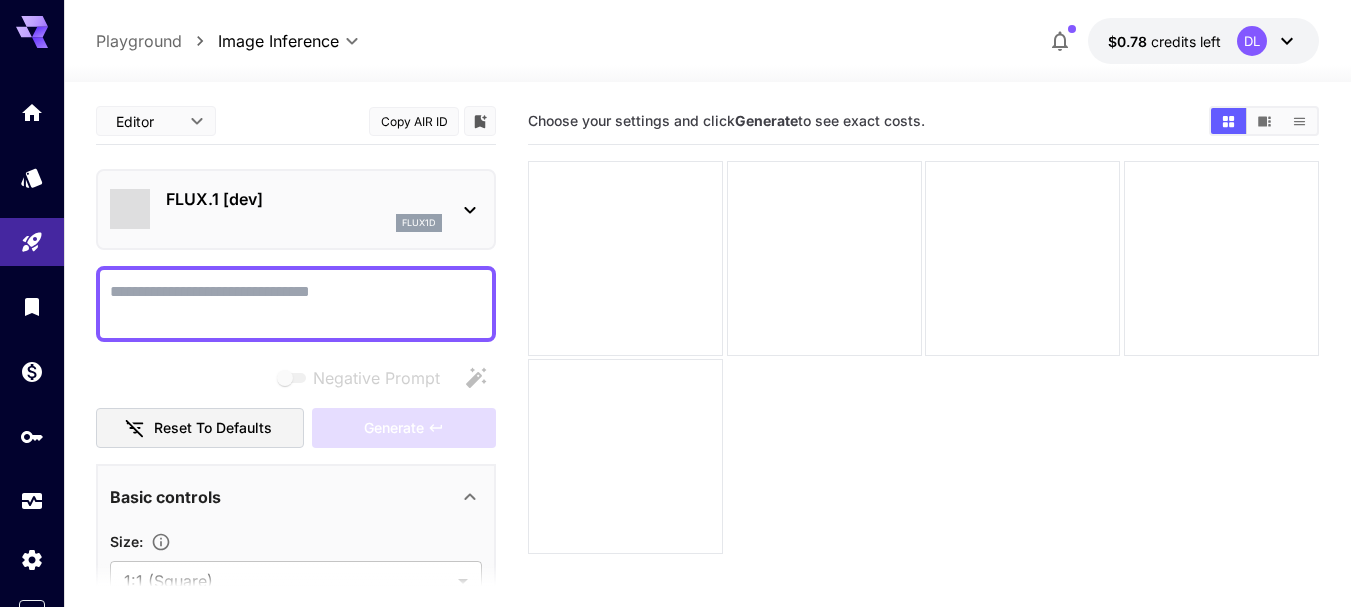 click on "Negative Prompt" at bounding box center [296, 304] 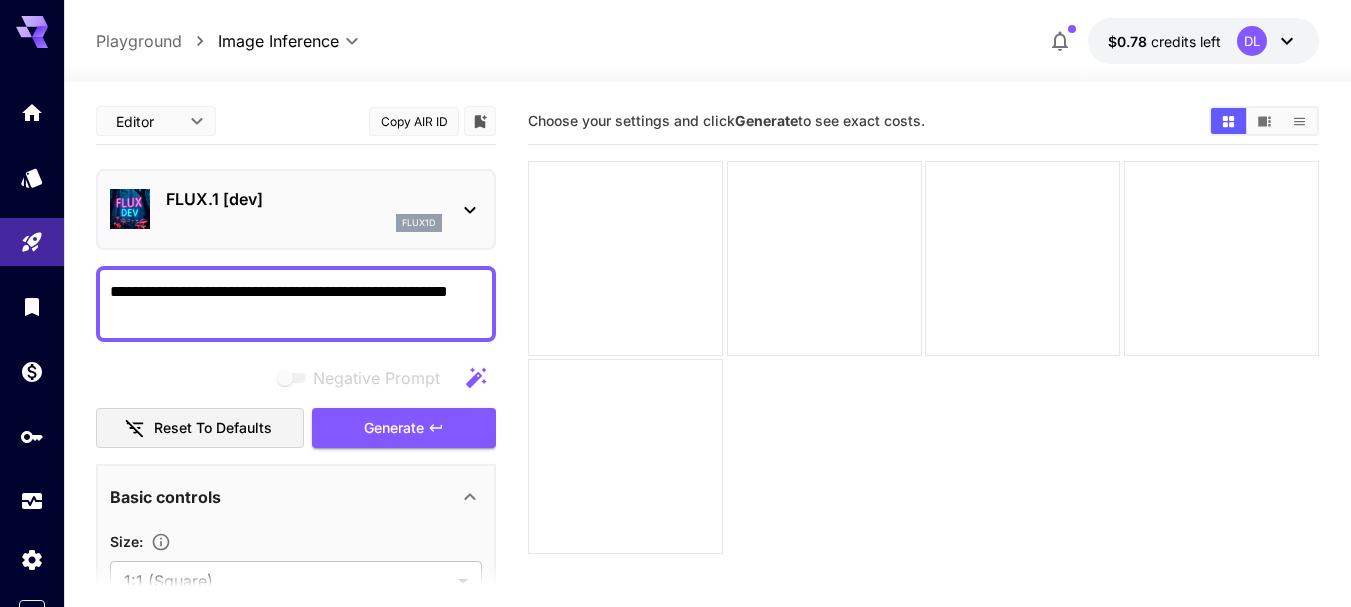 type on "**********" 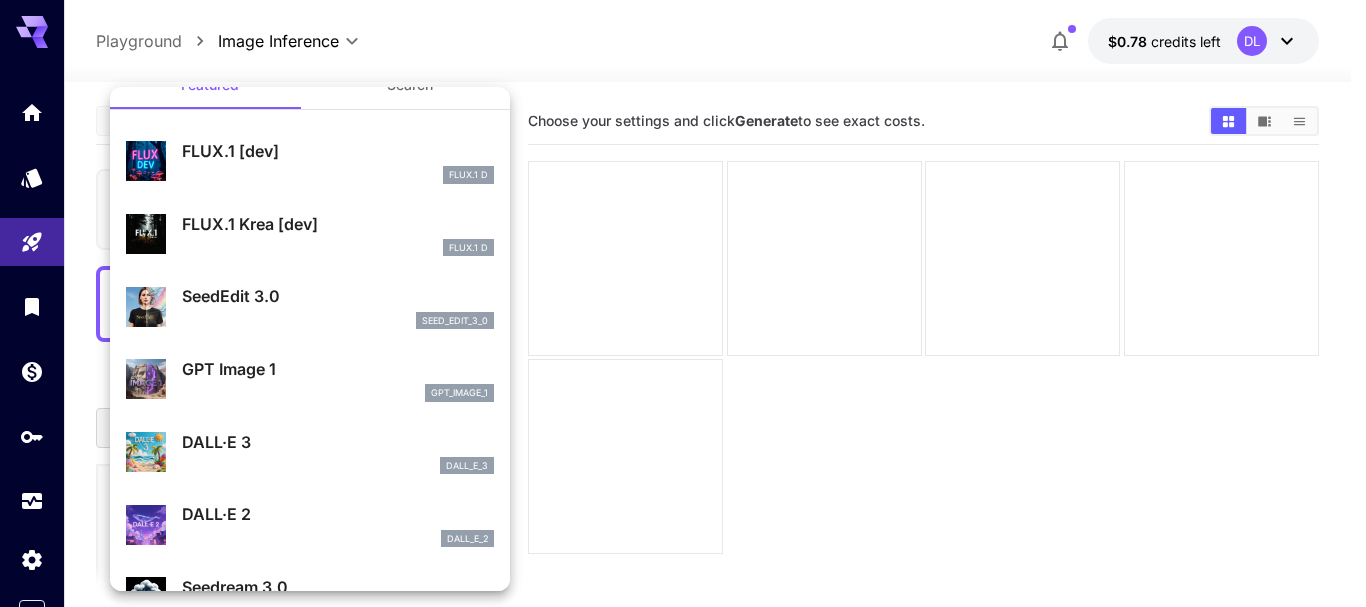 scroll, scrollTop: 0, scrollLeft: 0, axis: both 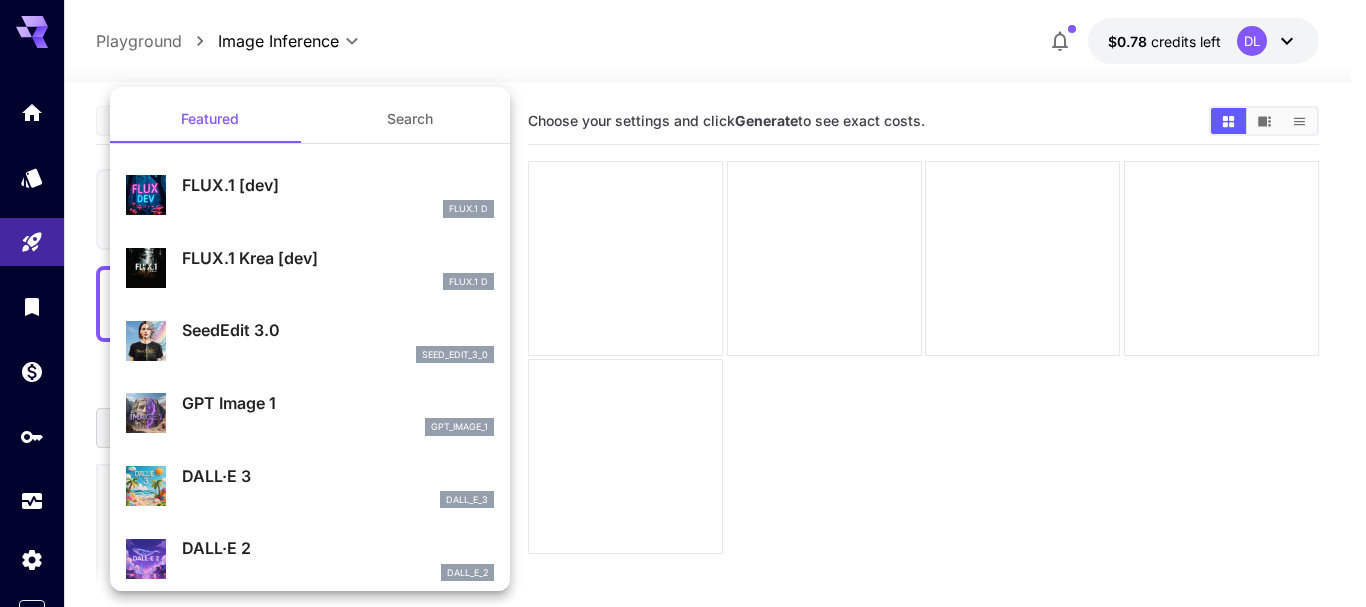 click on "FLUX.1 [dev]" at bounding box center (338, 185) 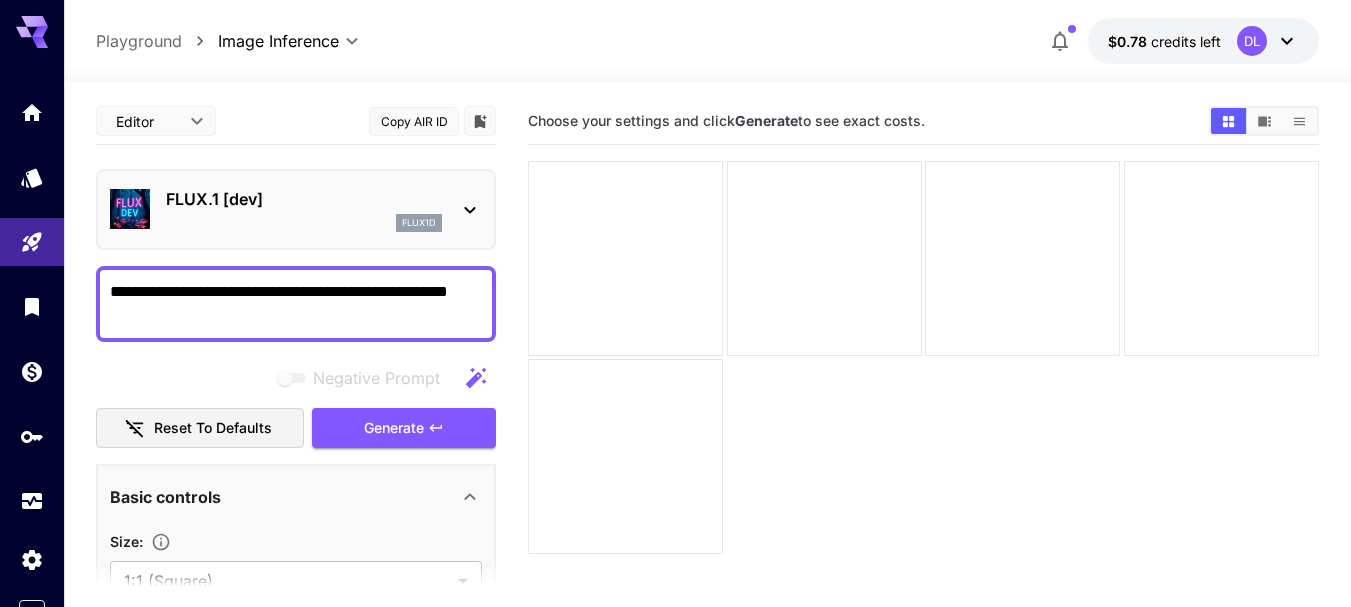 click on "Generate" at bounding box center (394, 428) 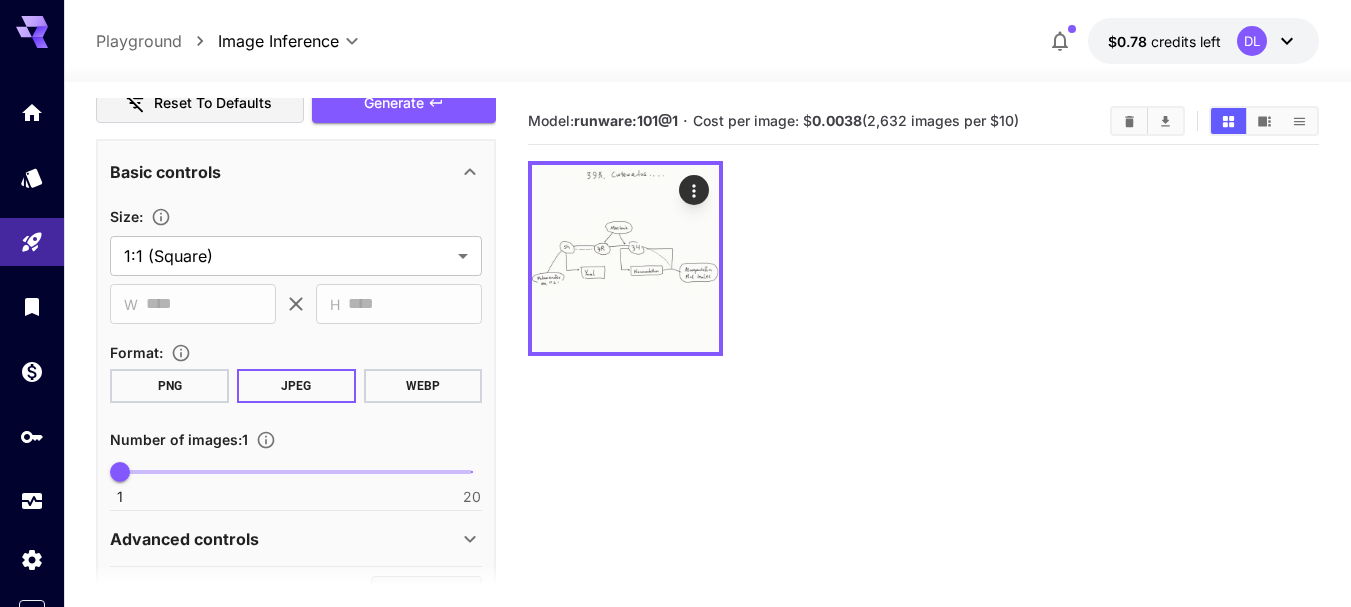 scroll, scrollTop: 106, scrollLeft: 0, axis: vertical 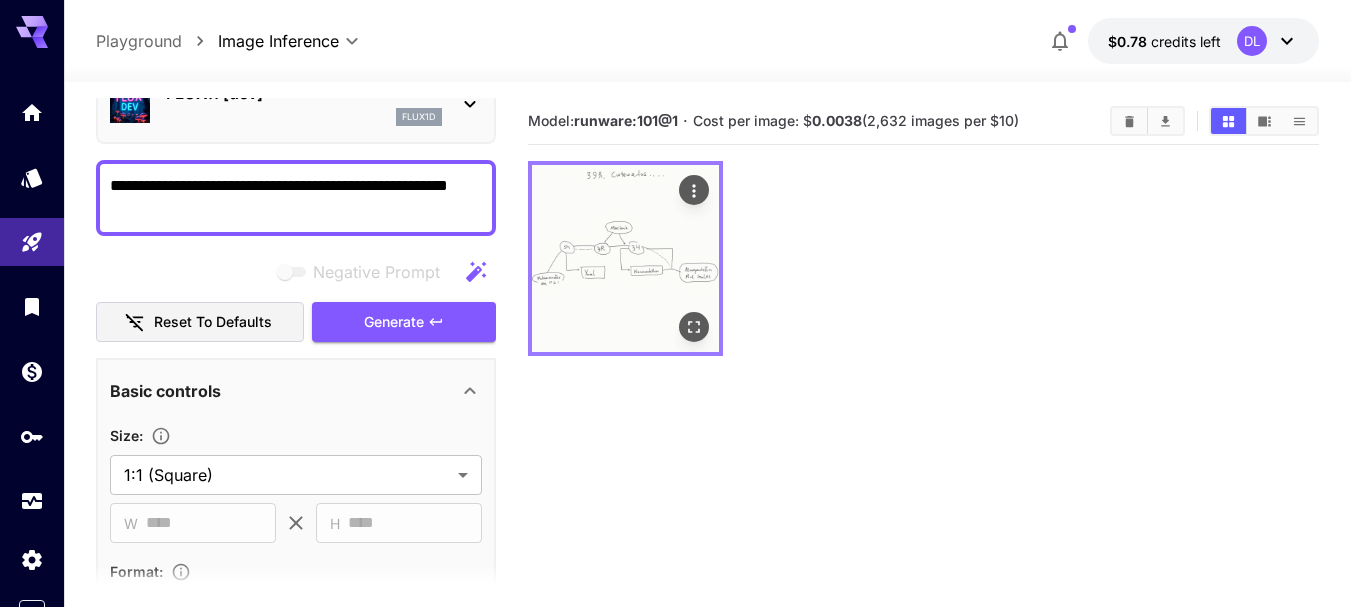 click at bounding box center (625, 258) 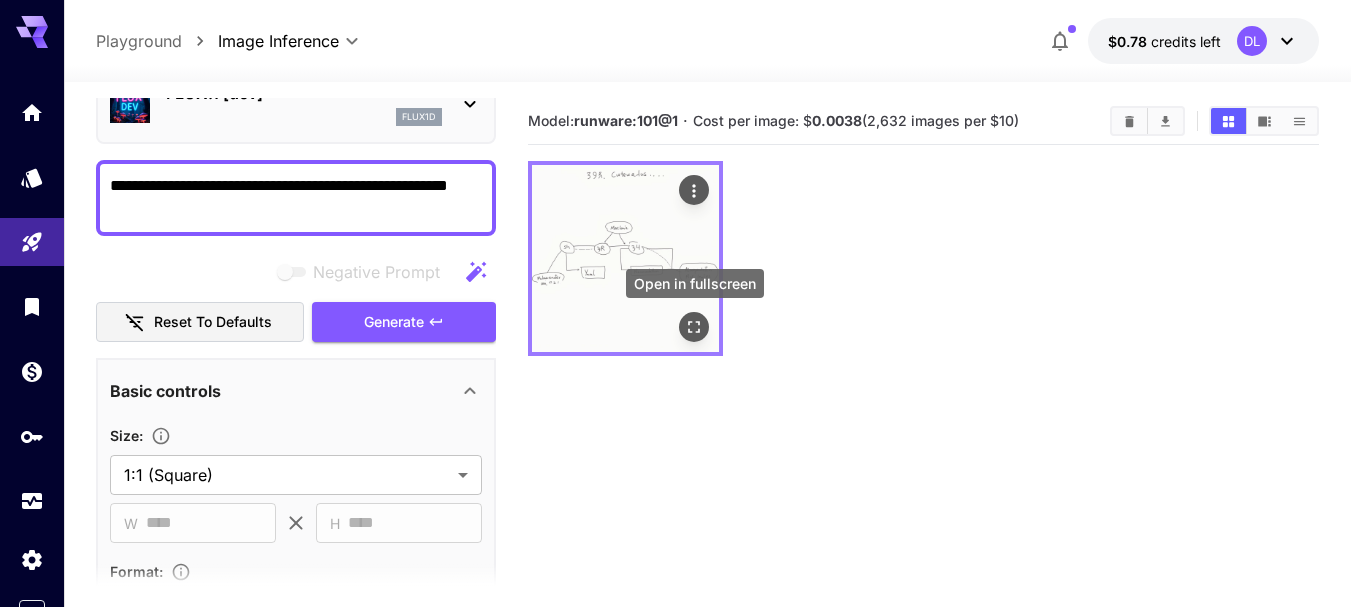 click 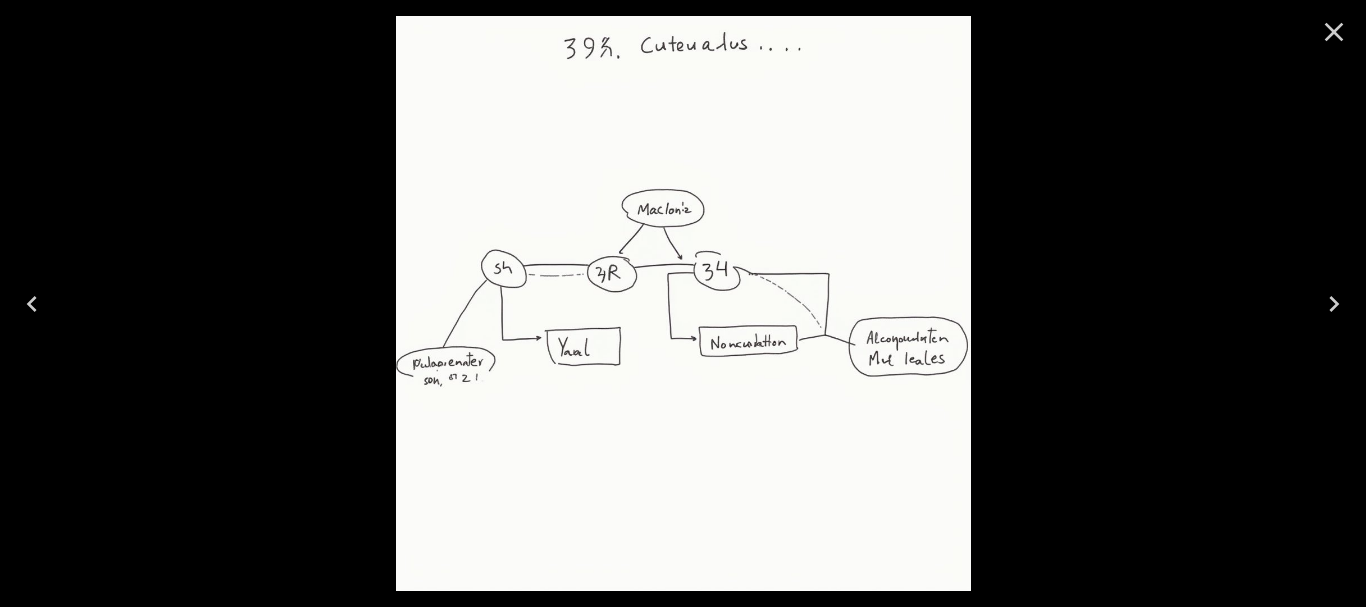 click 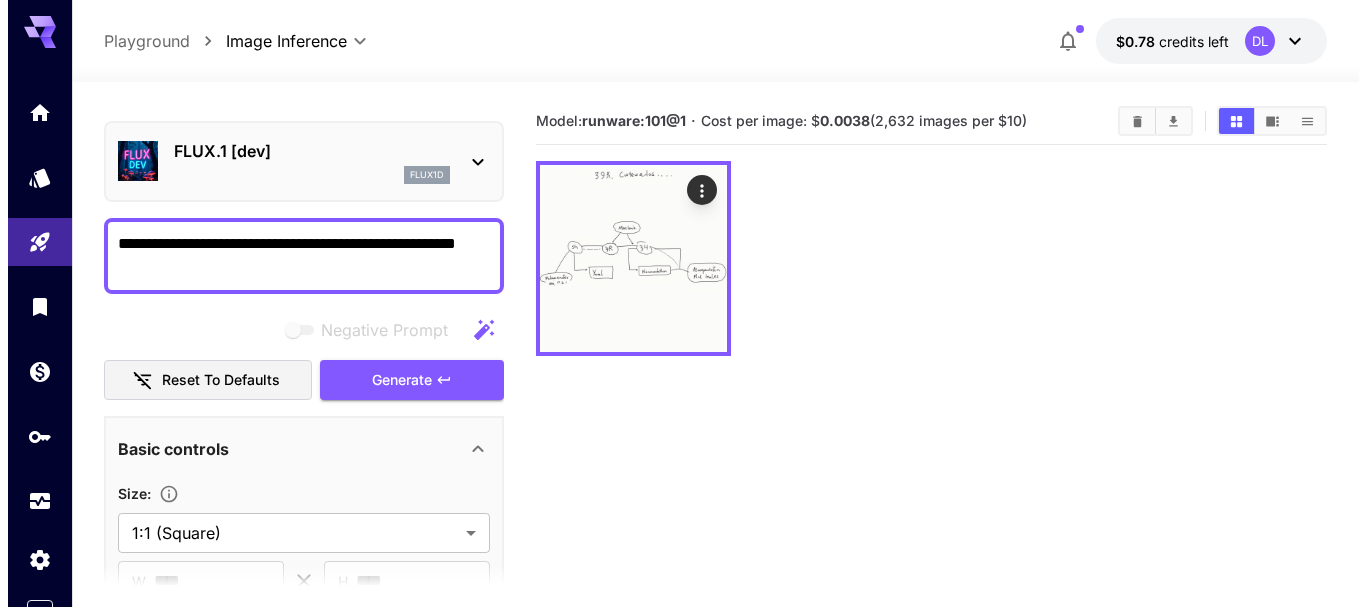 scroll, scrollTop: 0, scrollLeft: 0, axis: both 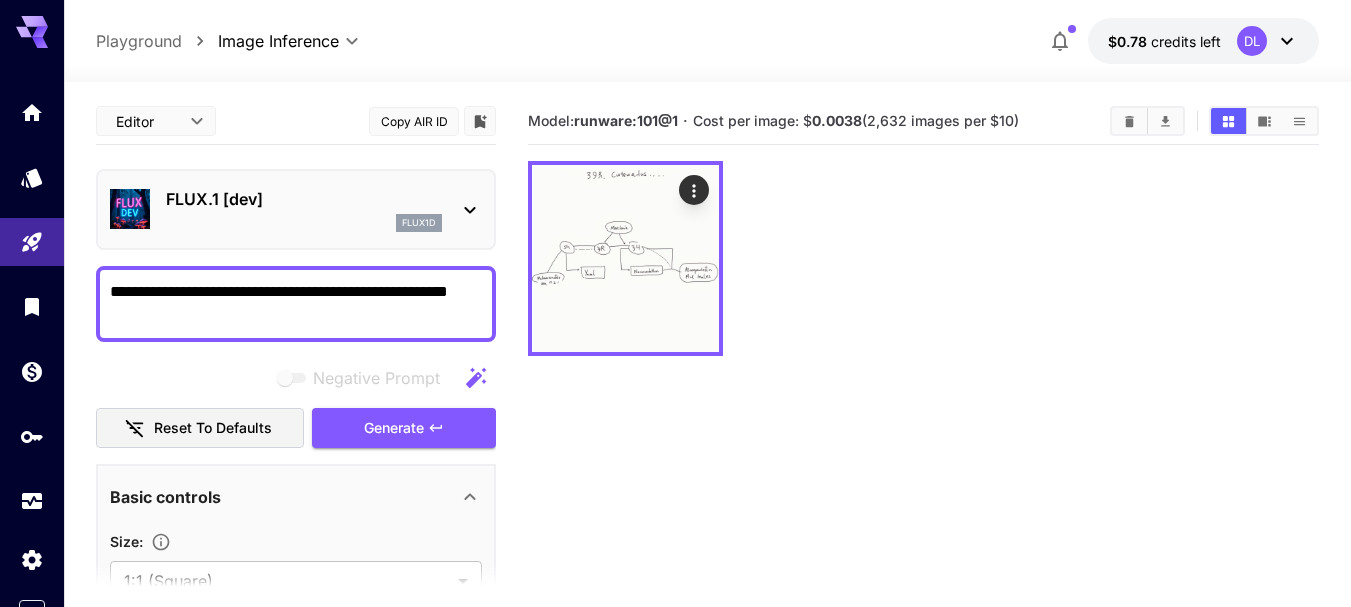 click on "flux1d" at bounding box center (304, 223) 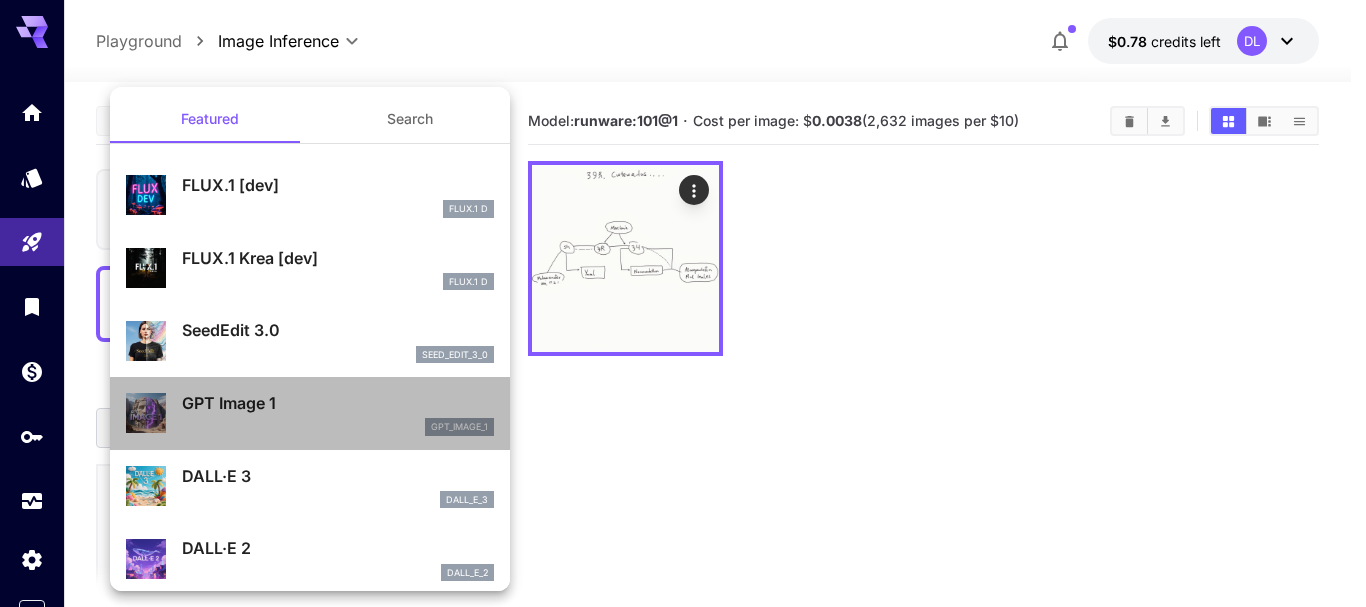 click on "GPT Image 1 gpt_image_1" at bounding box center [338, 413] 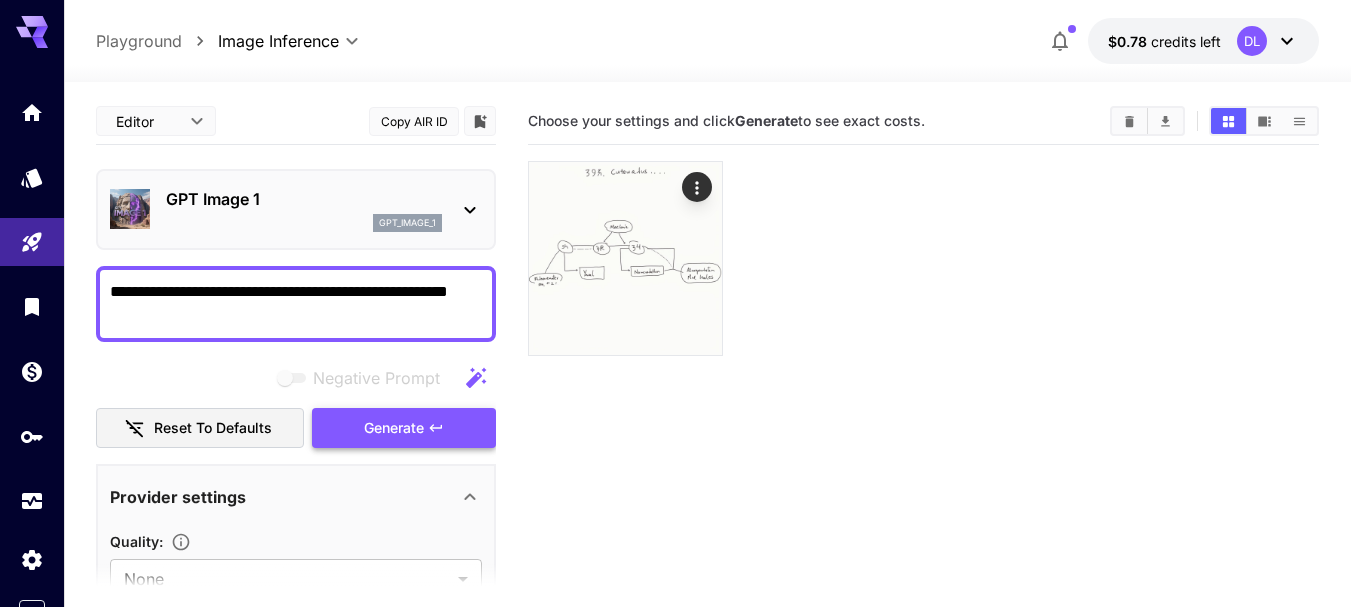 click on "Generate" at bounding box center [394, 428] 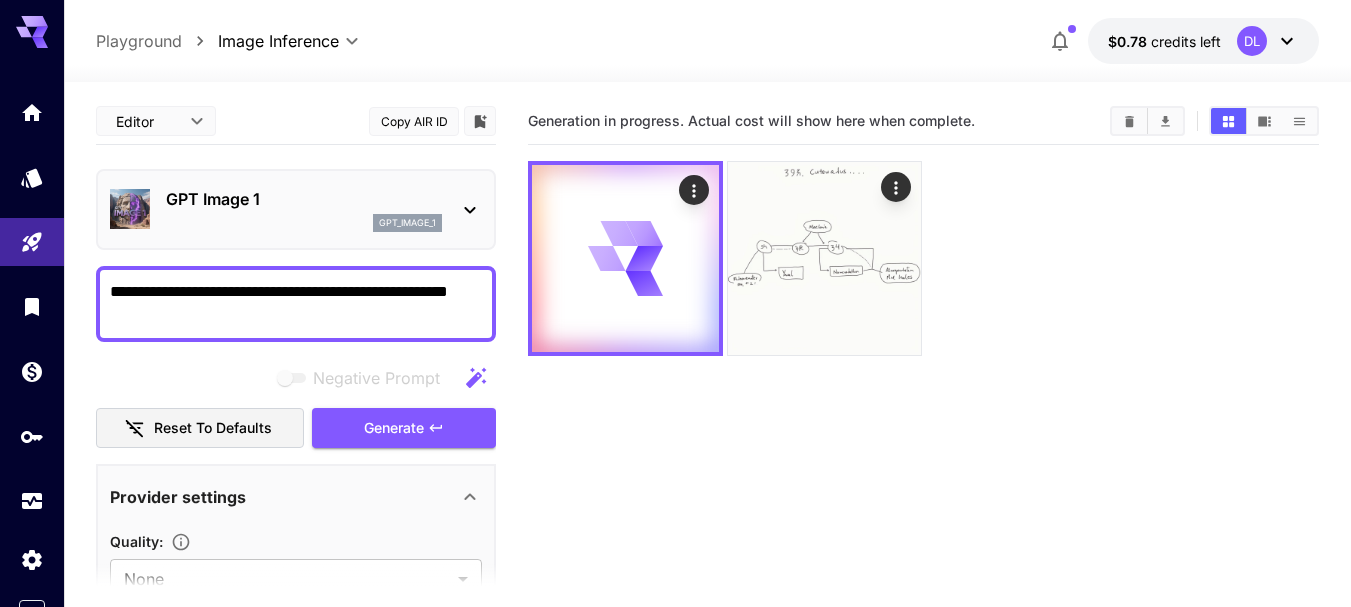 click on "Generation in progress. Actual cost will show here when complete." at bounding box center [923, 401] 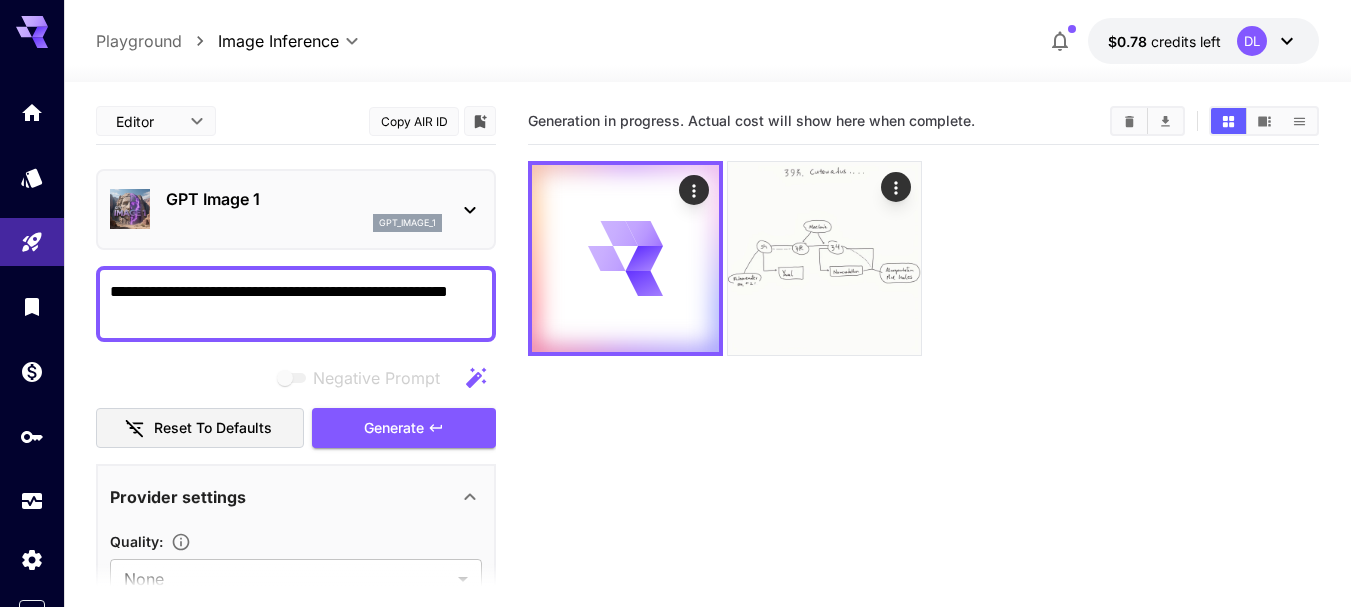 click on "GPT Image 1" at bounding box center (304, 199) 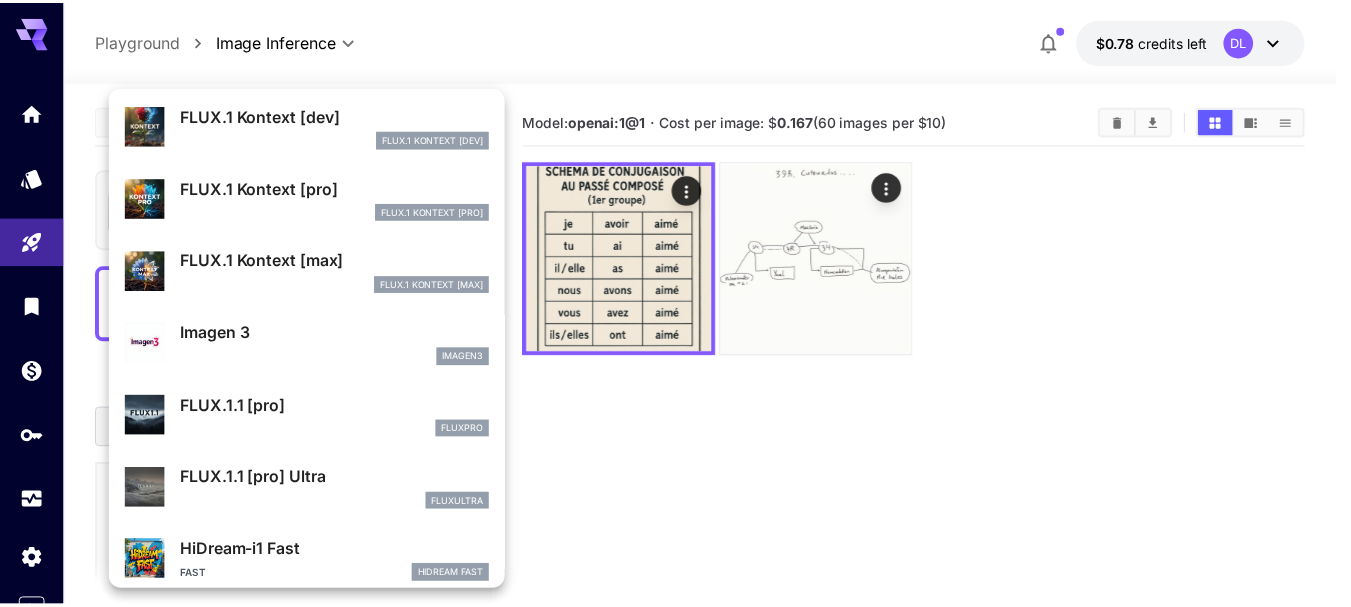 scroll, scrollTop: 900, scrollLeft: 0, axis: vertical 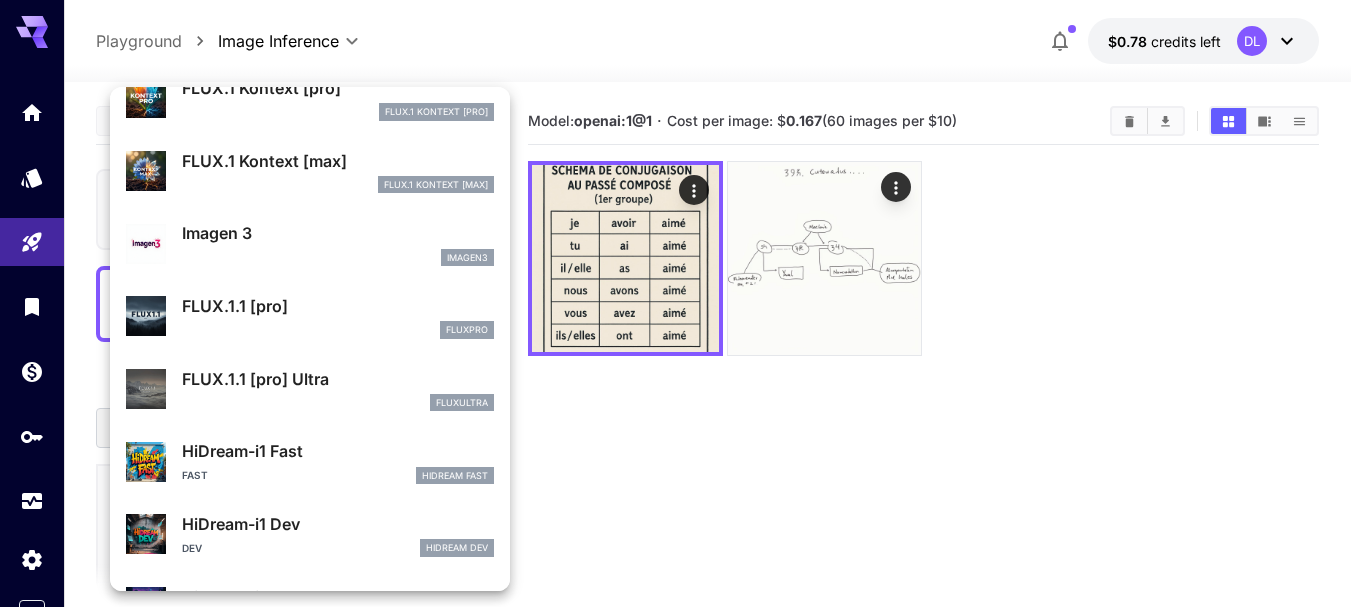 click at bounding box center [683, 303] 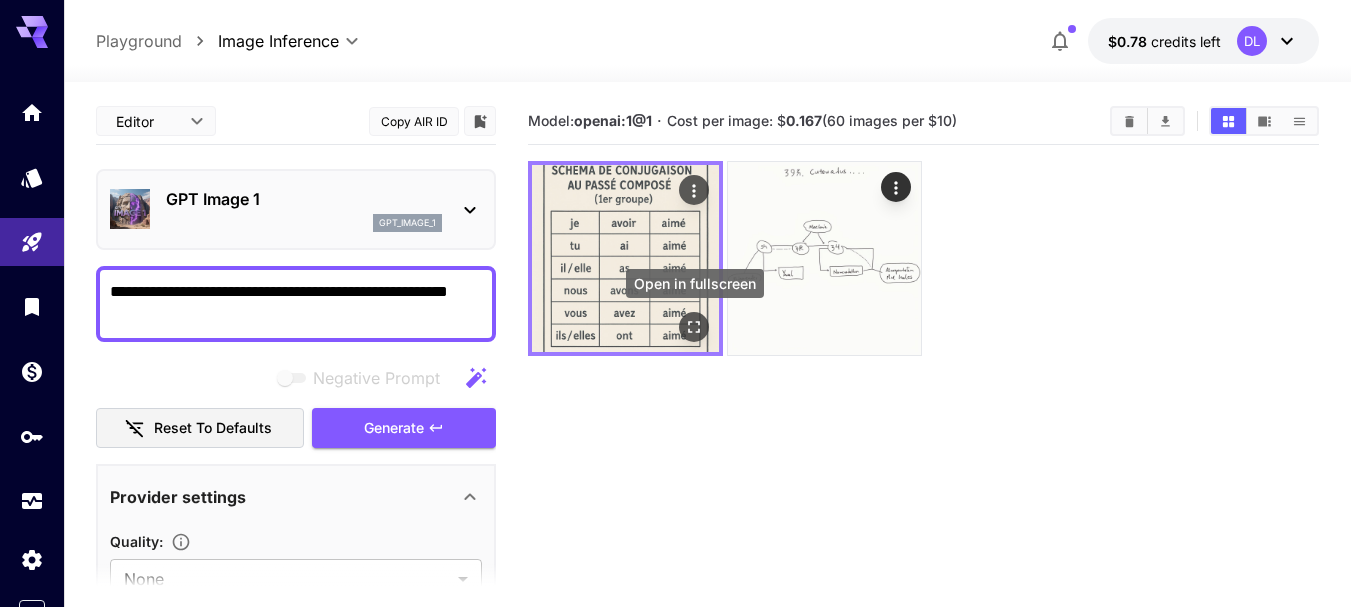 click 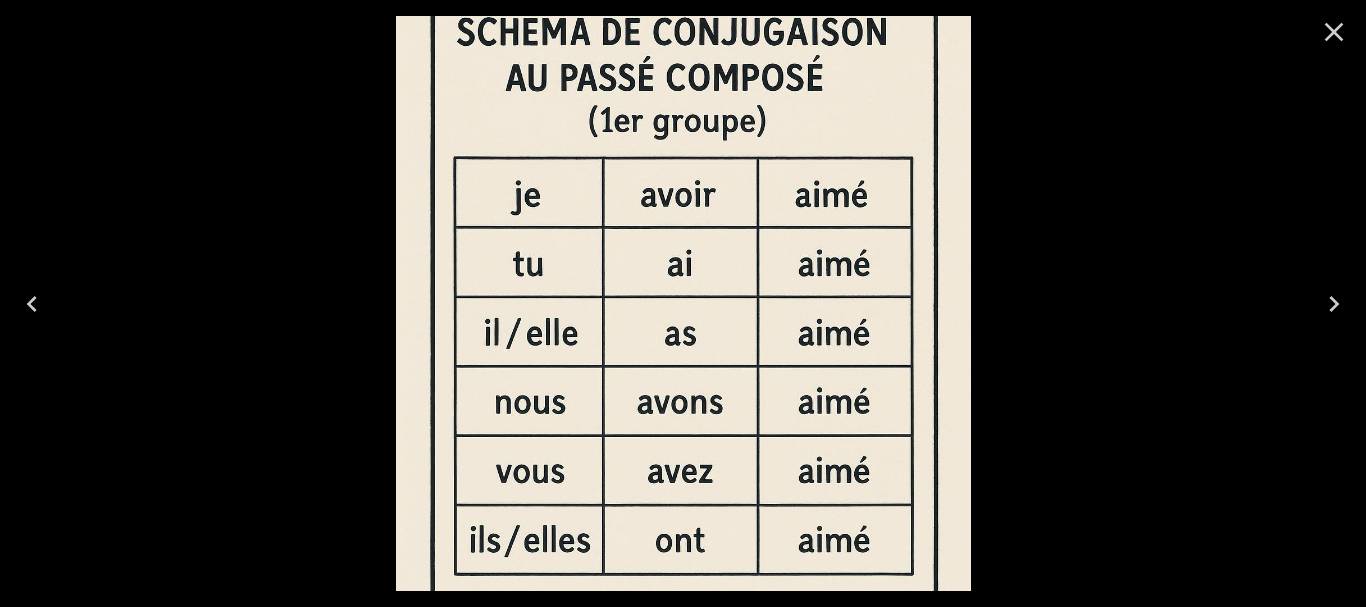 click 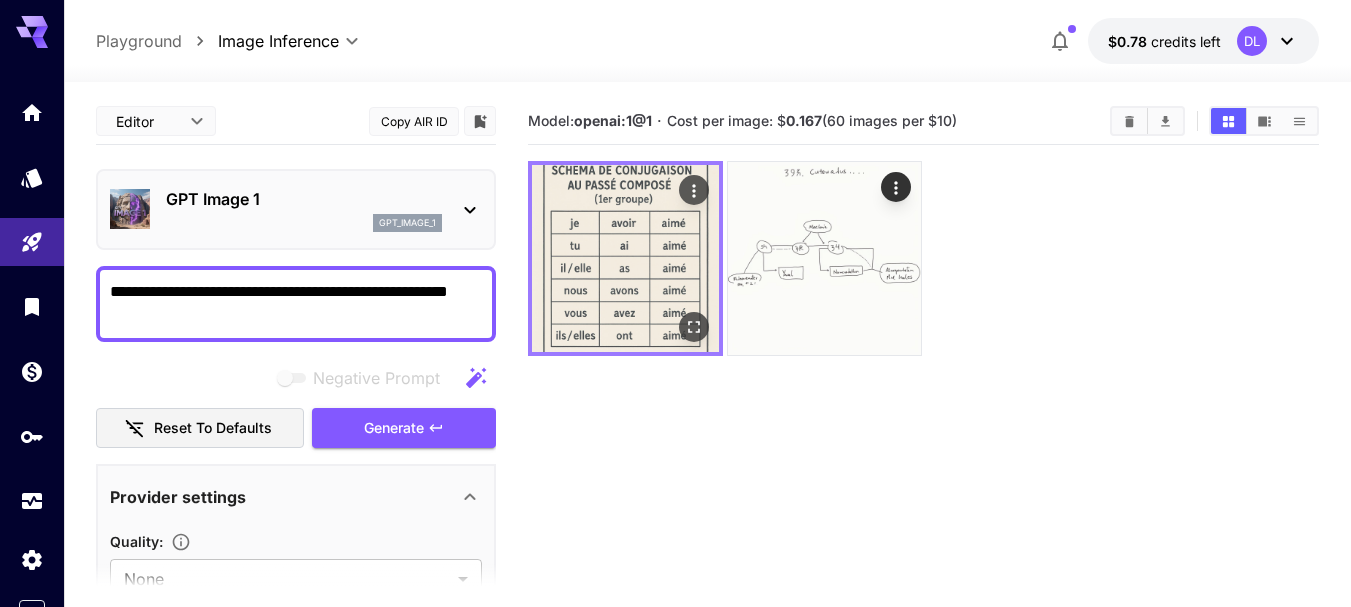 click at bounding box center (625, 258) 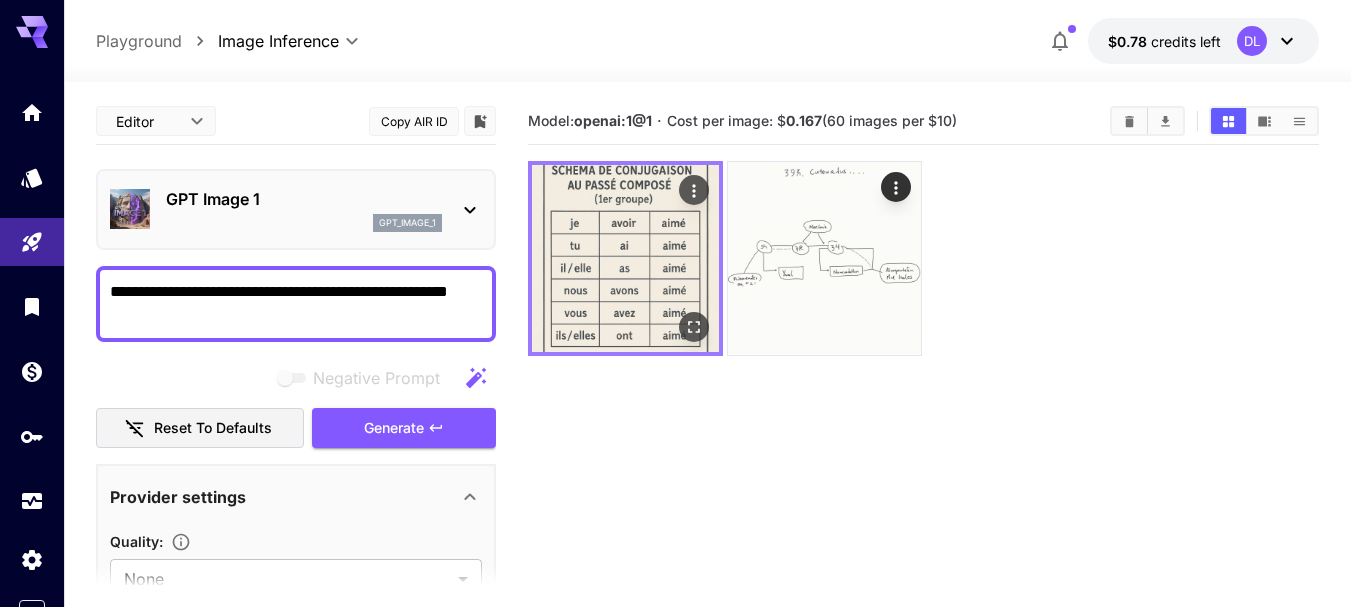 click 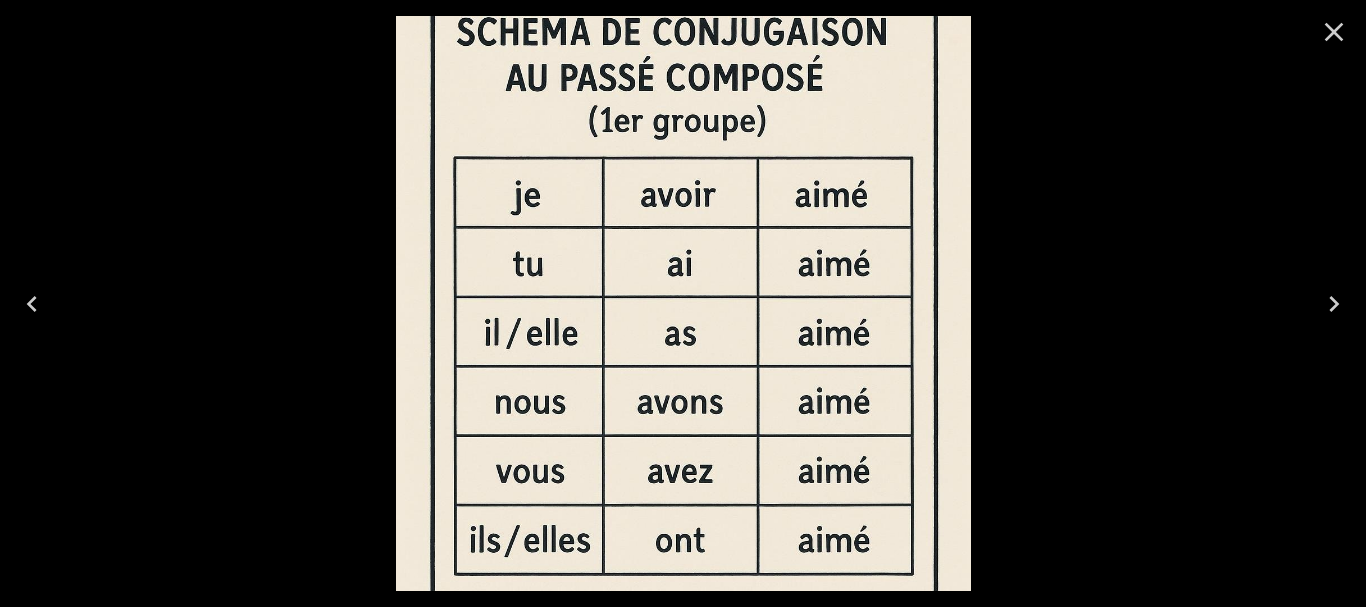 click 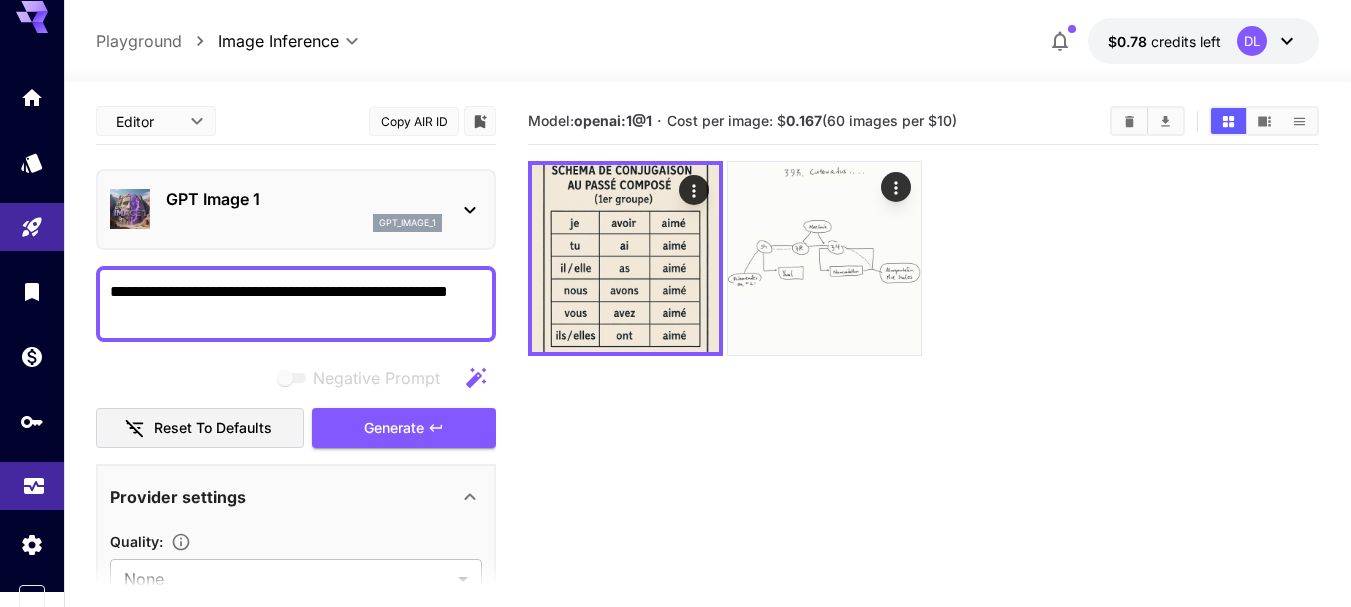 scroll, scrollTop: 19, scrollLeft: 0, axis: vertical 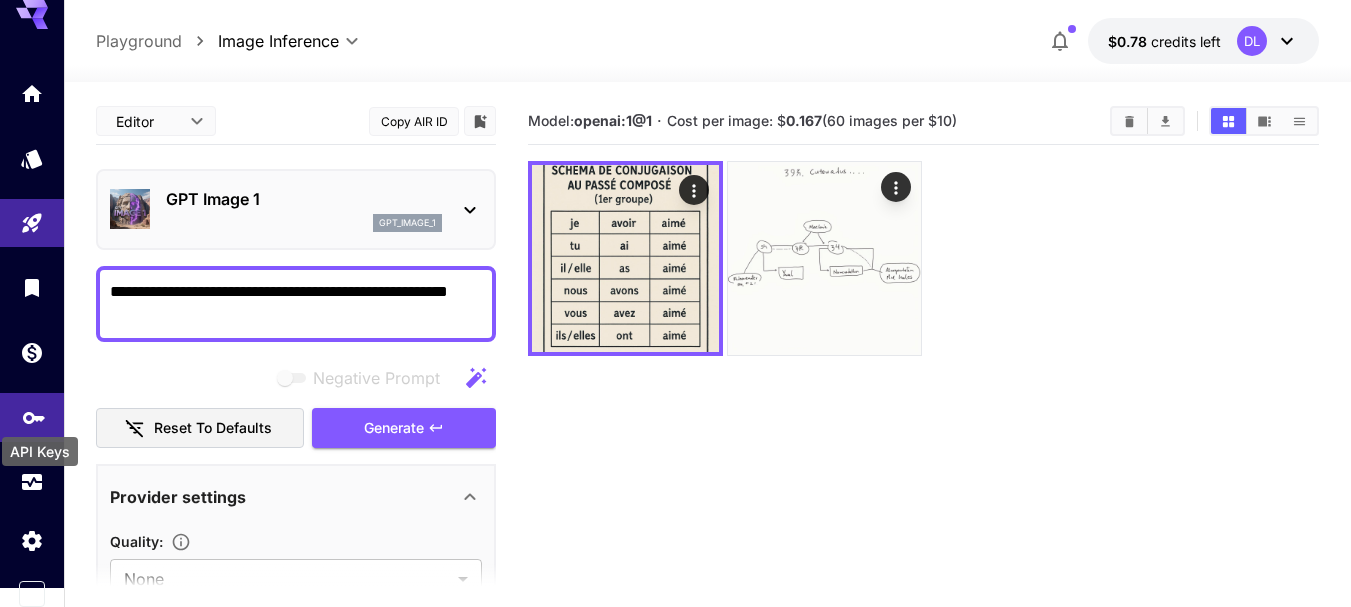 click 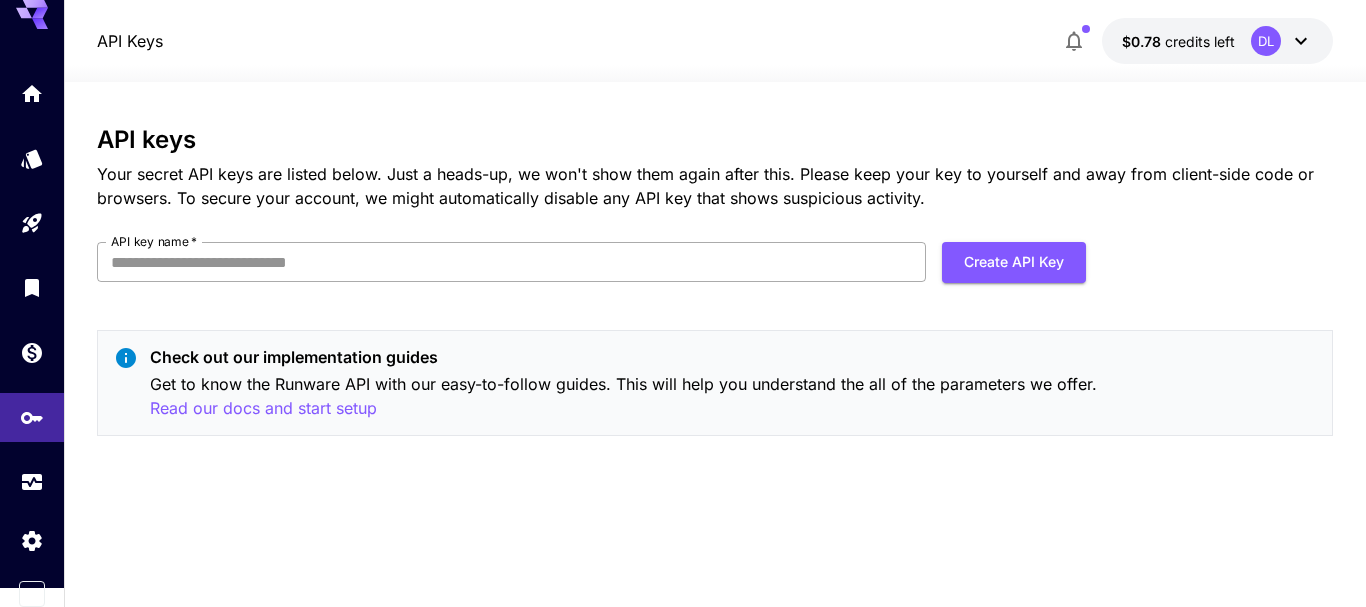 click on "API key name   *" at bounding box center (512, 262) 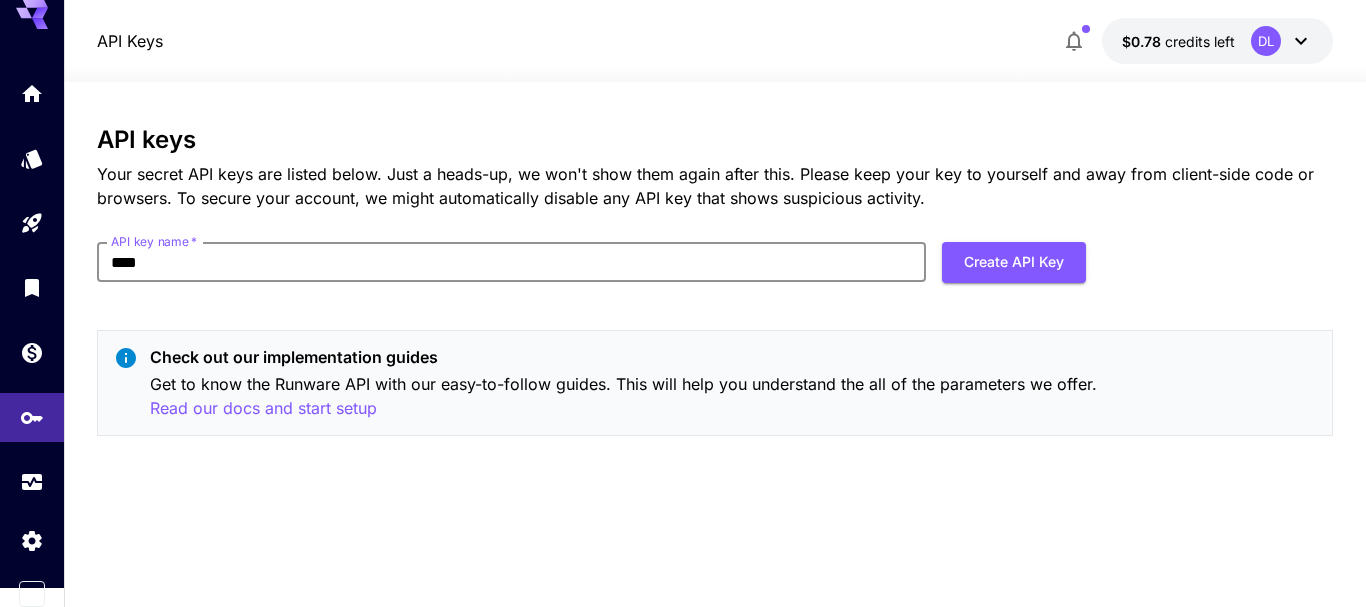 type on "****" 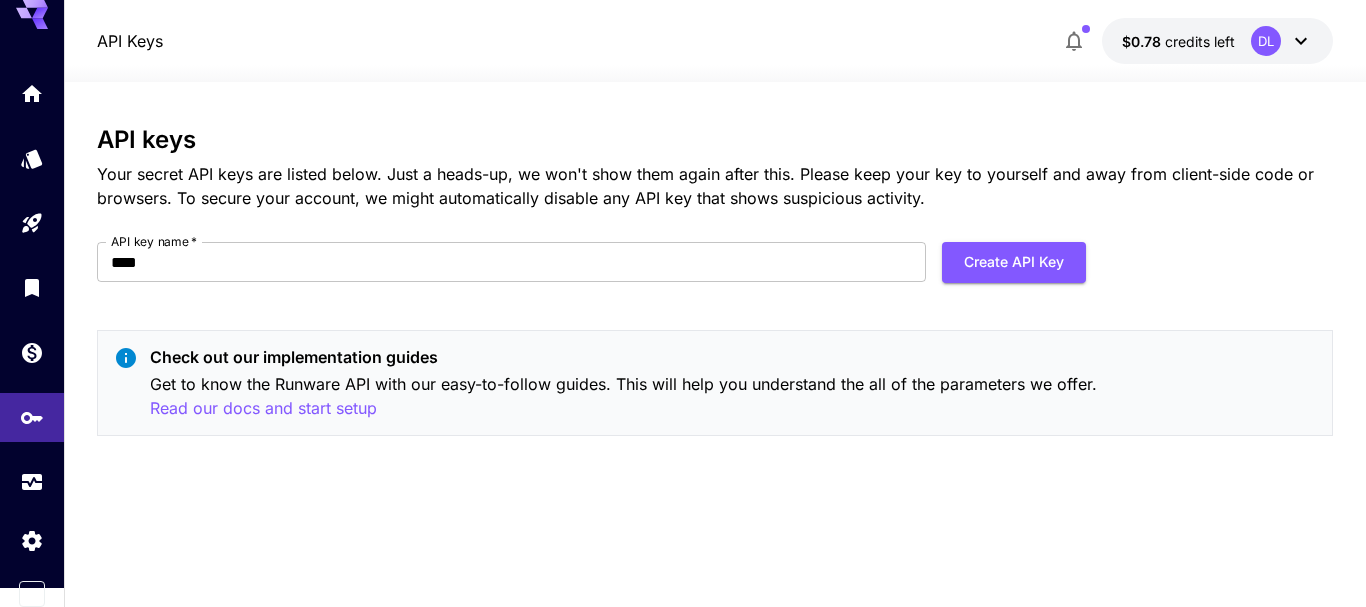 click on "API keys Your secret API keys are listed below. Just a heads-up, we won't show them again after this. Please keep your key to yourself and away from client-side code or browsers. To secure your account, we might automatically disable any API key that shows suspicious activity. API key name   * **** API key name   * Create API Key Check out our implementation guides Get to know the Runware API with our easy-to-follow guides. This will help you understand the all of the parameters we offer.   Read our docs and start setup" at bounding box center [715, 289] 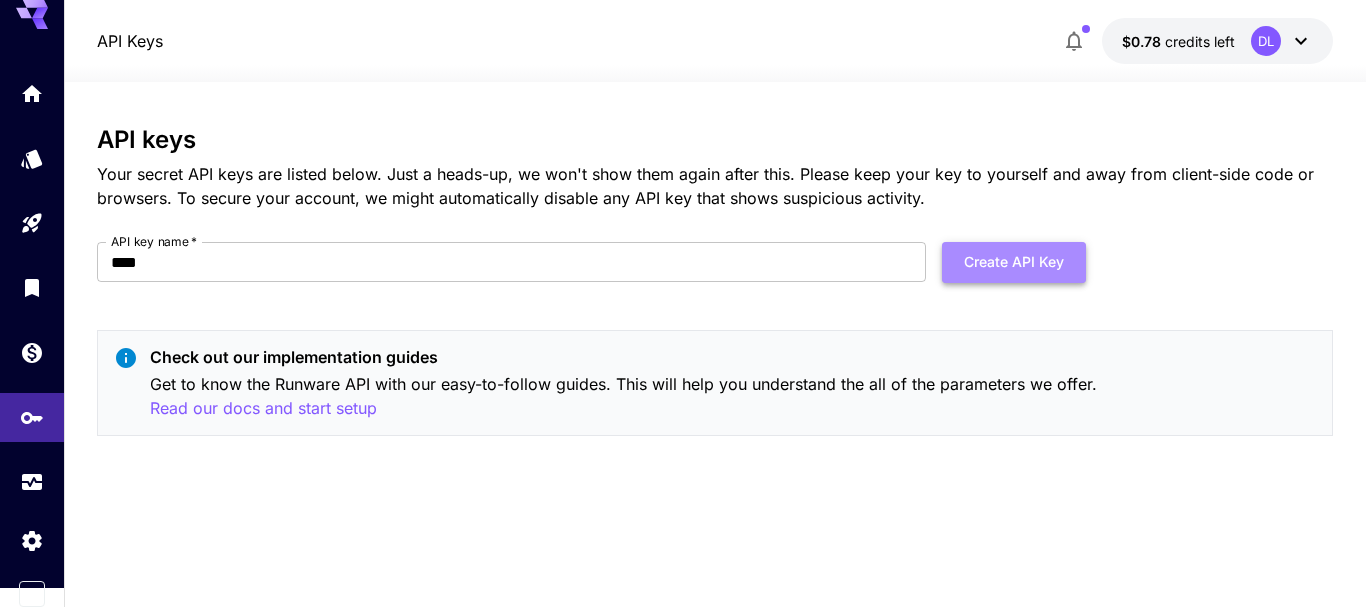 click on "Create API Key" at bounding box center (1014, 262) 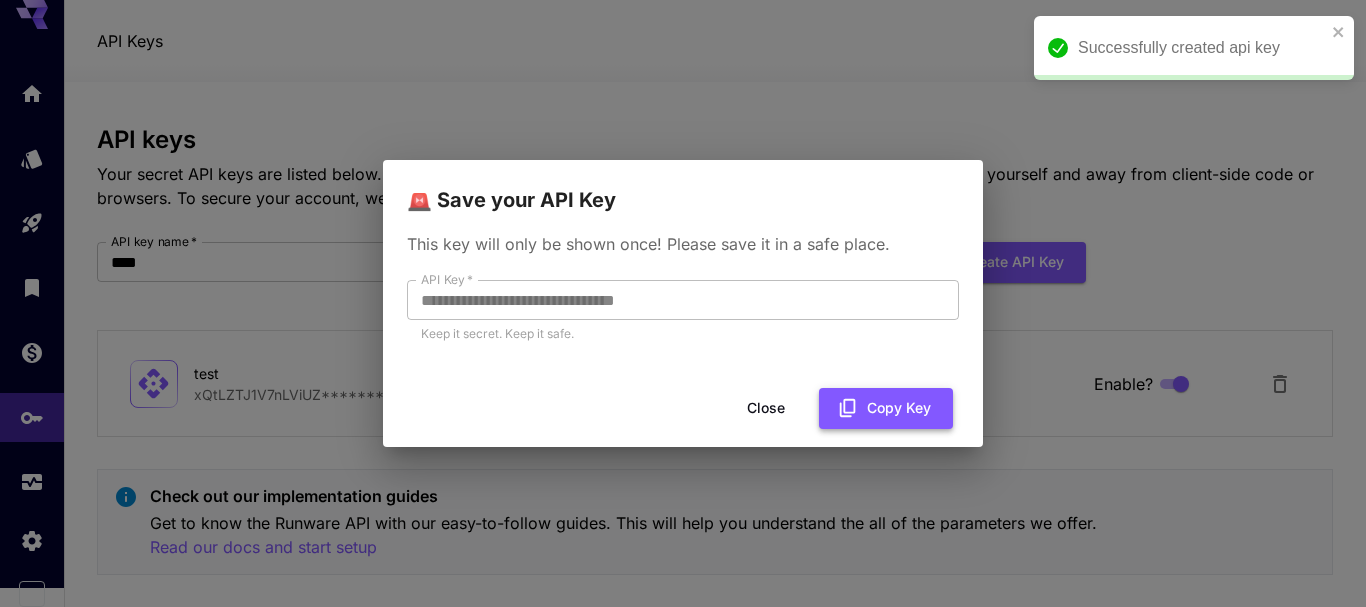 click on "Copy Key" at bounding box center (886, 408) 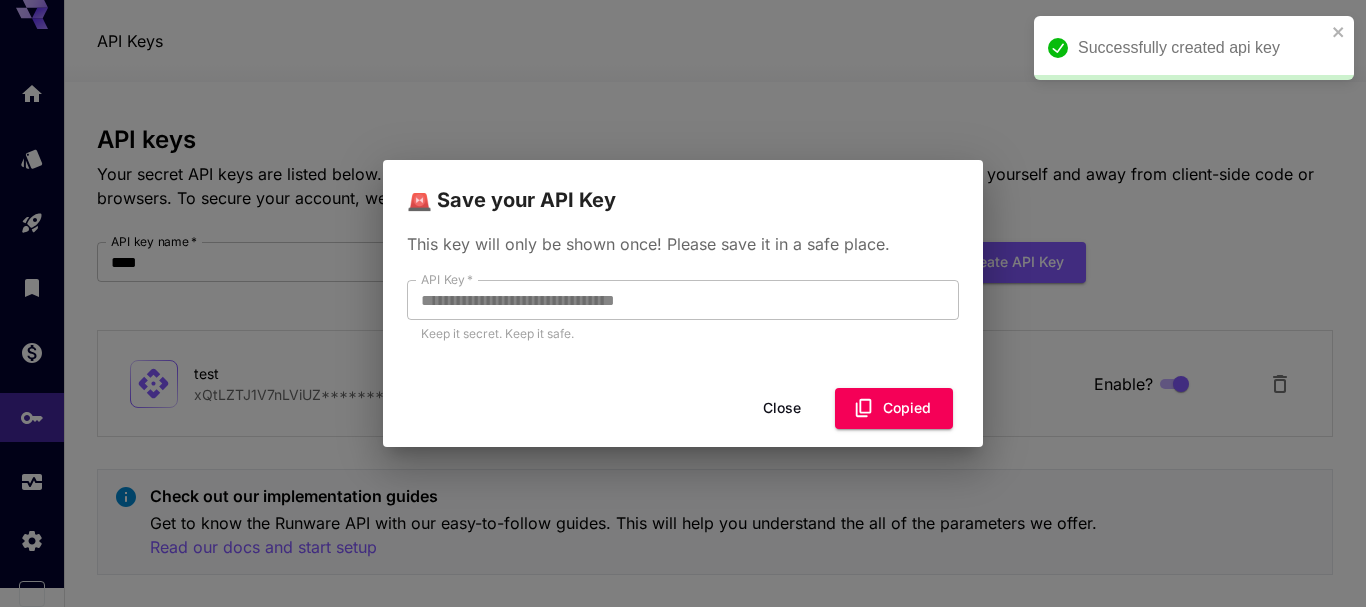 click on "**********" at bounding box center (683, 298) 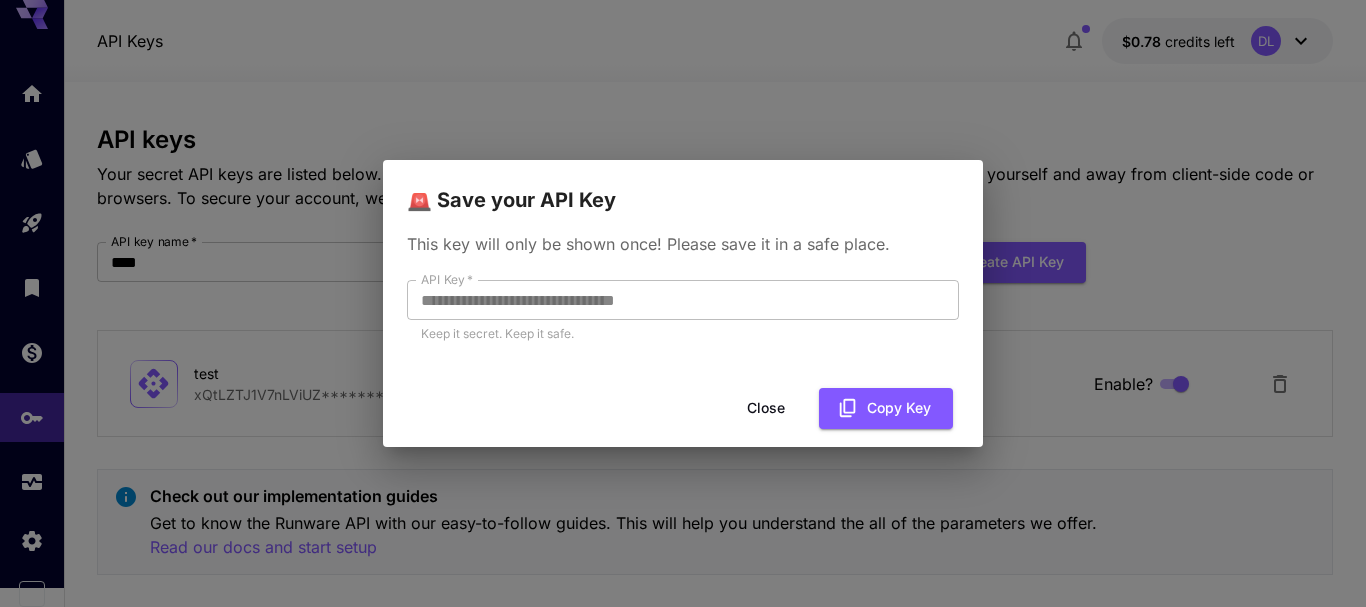drag, startPoint x: 1124, startPoint y: 50, endPoint x: 1079, endPoint y: 115, distance: 79.05694 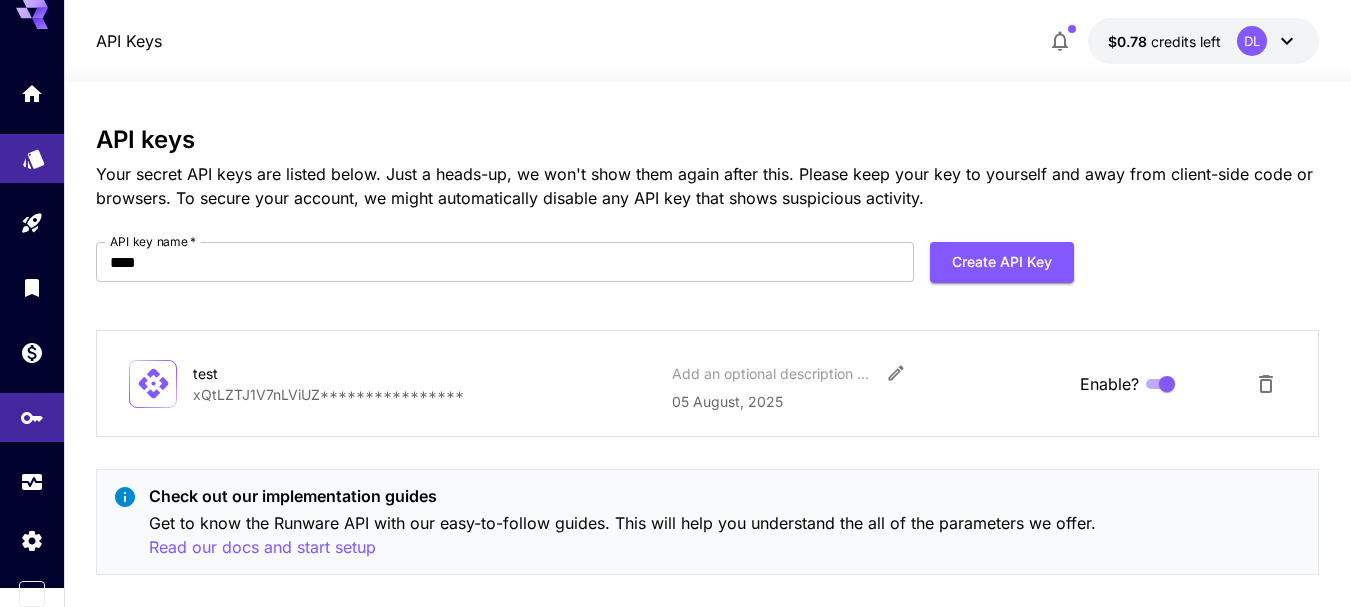 click at bounding box center [32, 158] 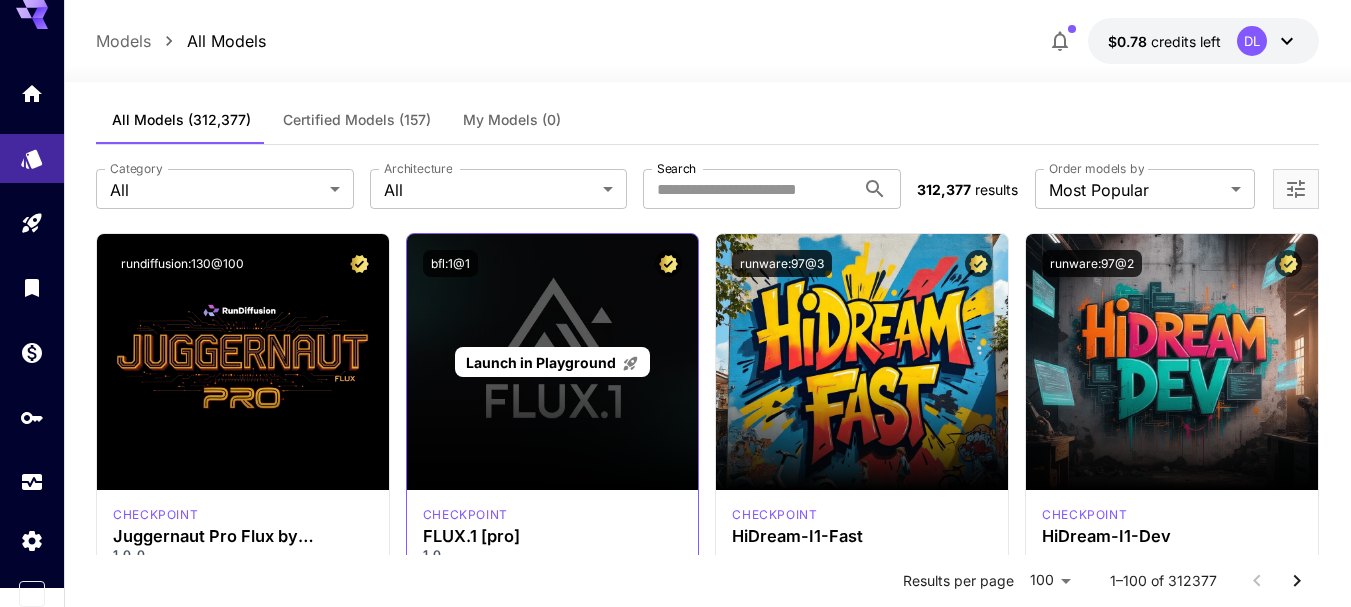 scroll, scrollTop: 0, scrollLeft: 0, axis: both 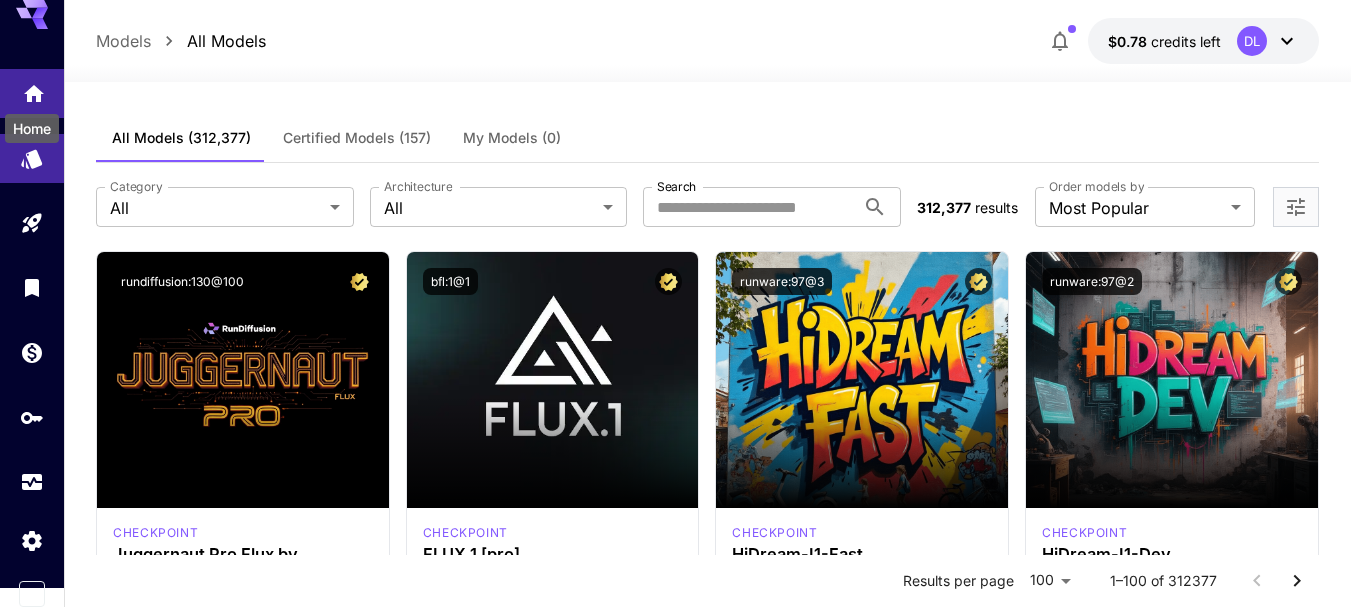 click 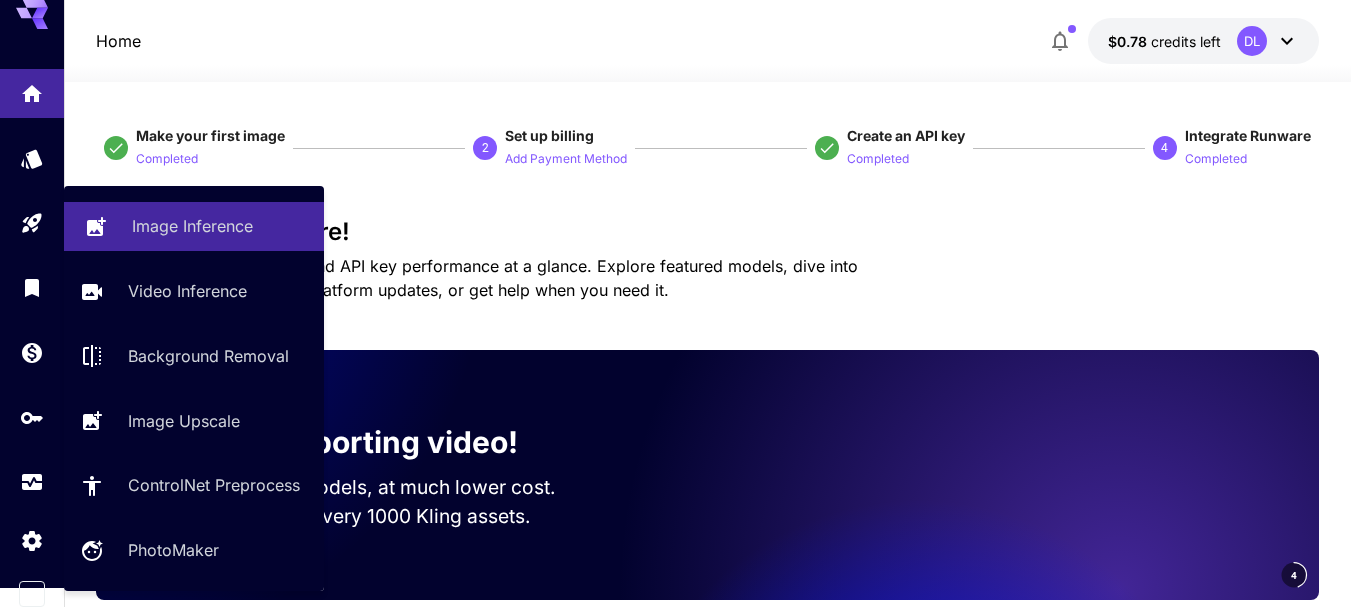 click on "Image Inference" at bounding box center (192, 226) 